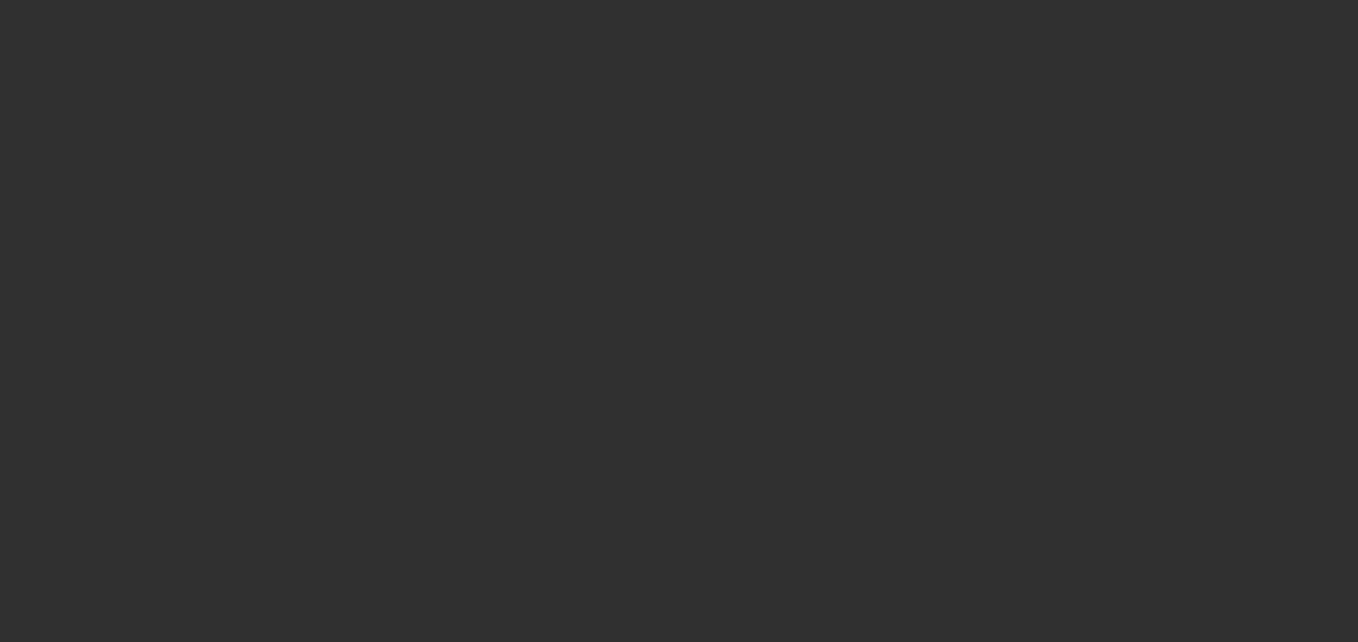 scroll, scrollTop: 0, scrollLeft: 0, axis: both 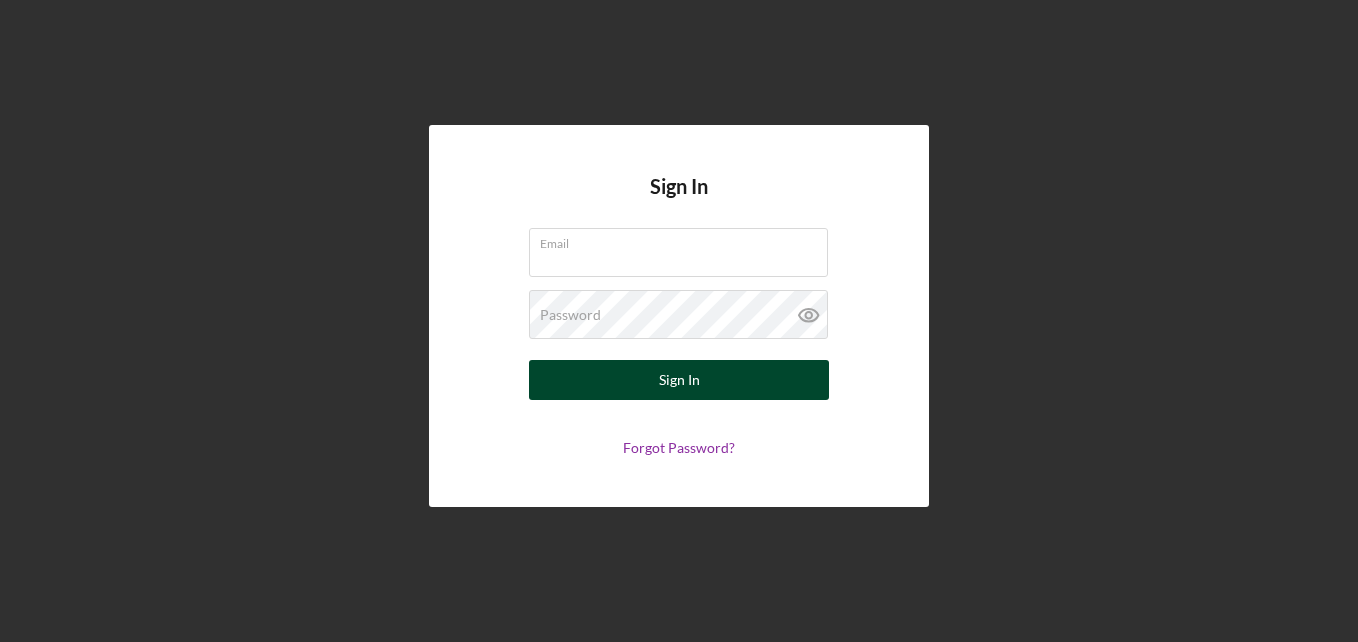 type on "[EMAIL]" 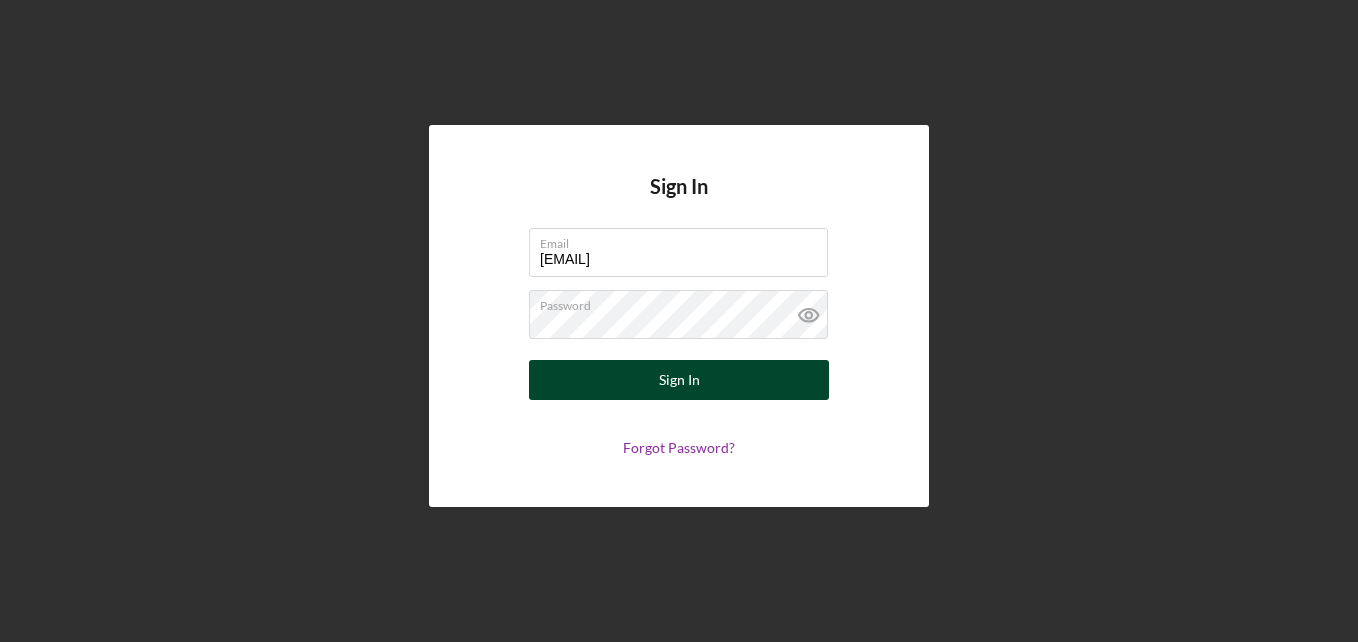 click on "Sign In" at bounding box center [679, 380] 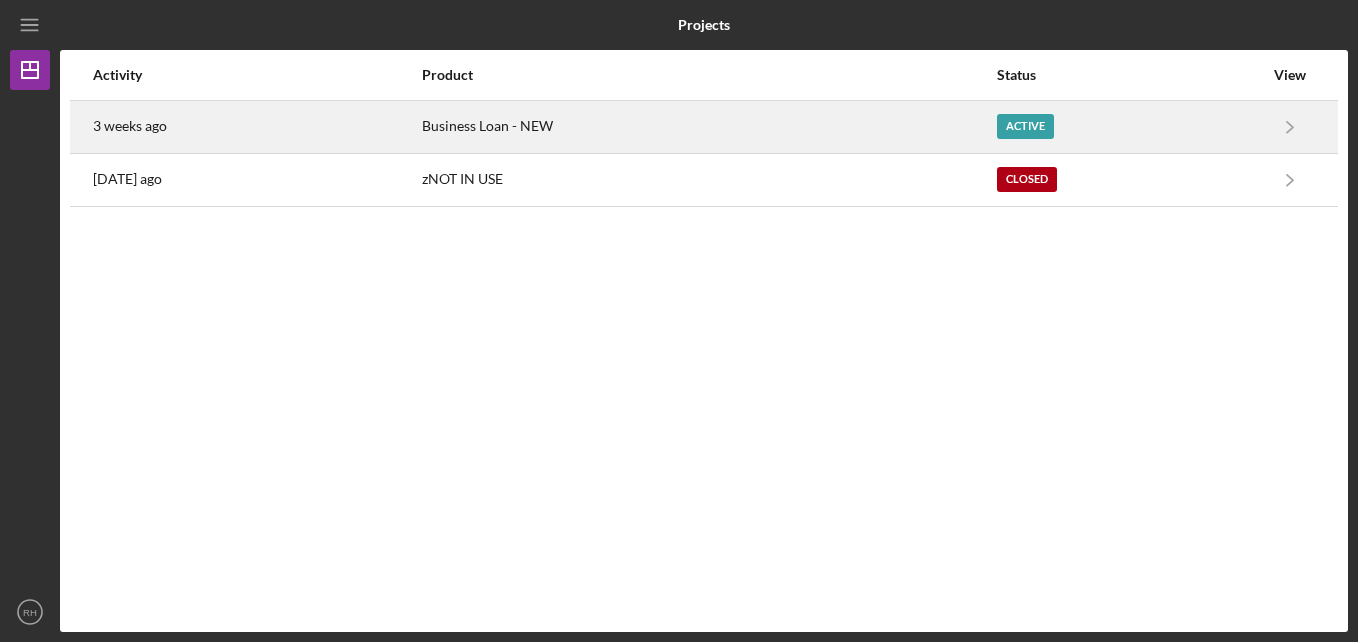click on "3 weeks ago" at bounding box center [130, 126] 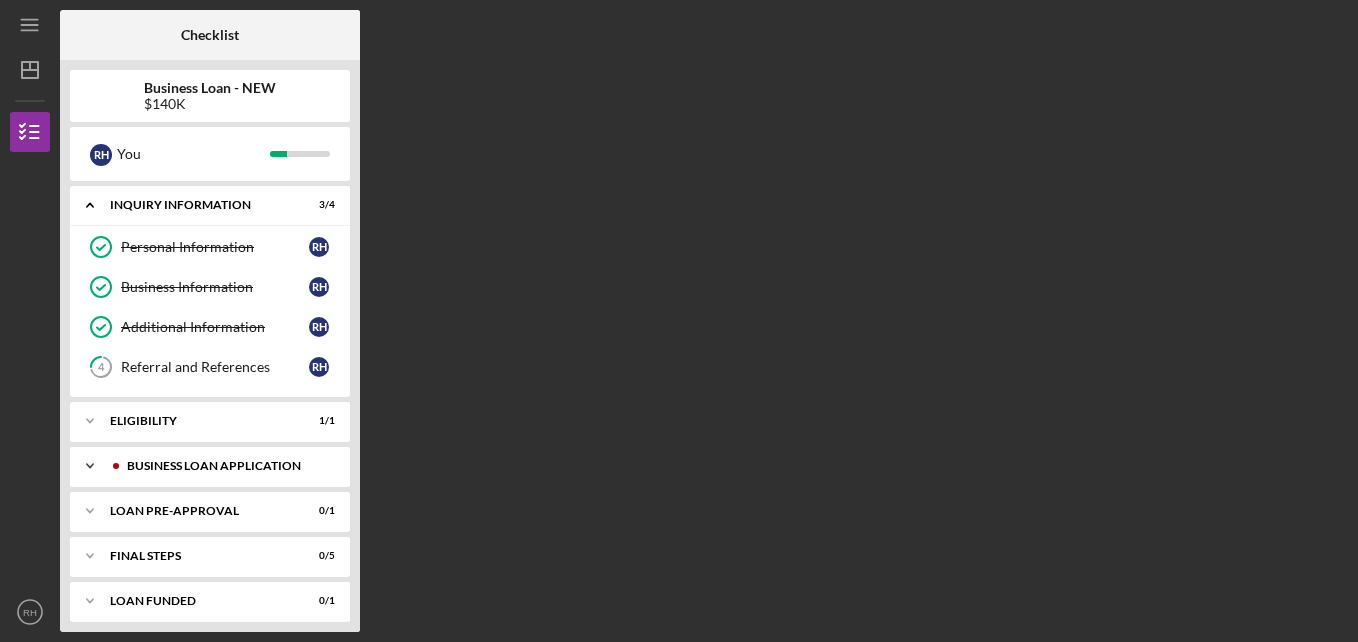click on "BUSINESS LOAN APPLICATION" at bounding box center (226, 466) 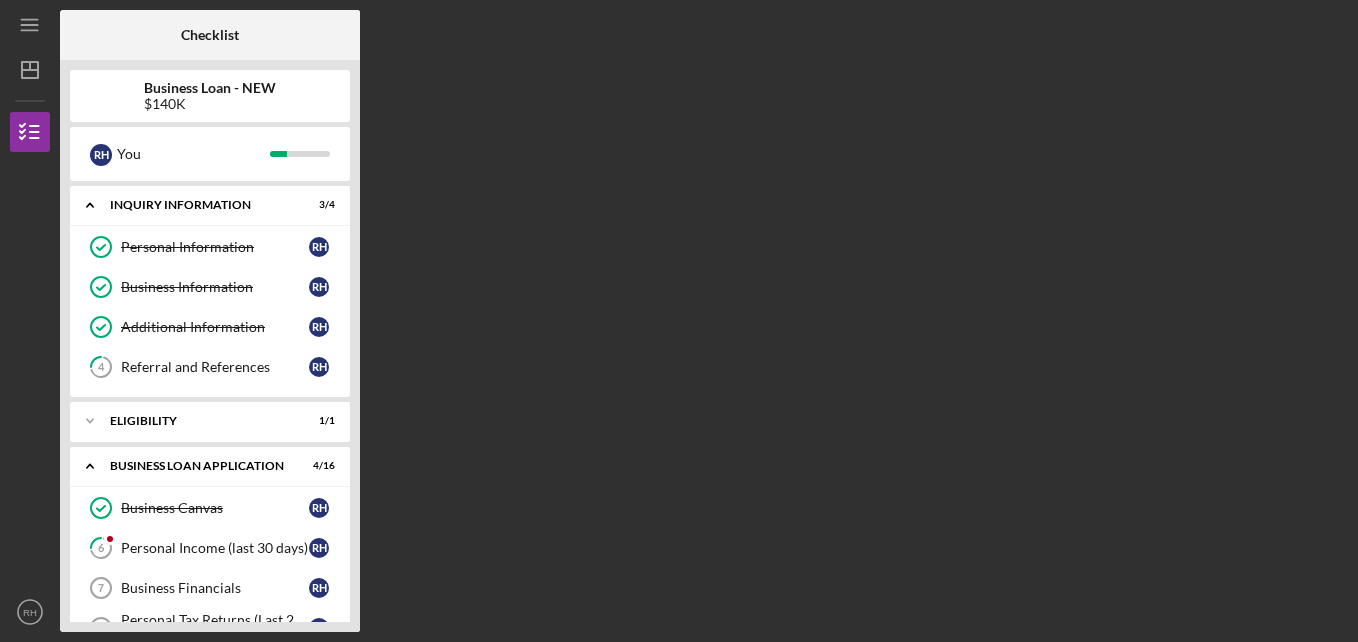 click on "Checklist Business Loan - NEW $140K R H You Icon/Expander INQUIRY INFORMATION 3 / 4 Personal Information Personal Information R H Business Information Business Information R H Additional Information Additional Information R H 4 Referral and References R H Icon/Expander ELIGIBILITY  1 / 1 Icon/Expander BUSINESS LOAN APPLICATION  4 / 16 Business Canvas Business Canvas R H 6 Personal Income (last 30 days) R H Business Financials 7 Business Financials R H Personal Tax Returns (Last 2 years) 8 Personal Tax Returns (Last 2 years) R H 9 Business Tax Returns (Last 2 years) R H Uses of Funds Uses of Funds R H Brief Summary of Info Needed for Underwriting (over $50k) Brief Summary of Info Needed for Underwriting (over $50k) R H 12 Personal Financial Statement (SSBCI and all over $50k) R H 13 Collateral R H 14 EIN Number R H 15 Business License R H Organizational Documents Organizational Documents R H 17 Demographic Information R H 18 No Credit Elsewhere (for loan applications over $20K) R H 19 R H Underwriting R H 0 /" at bounding box center [704, 321] 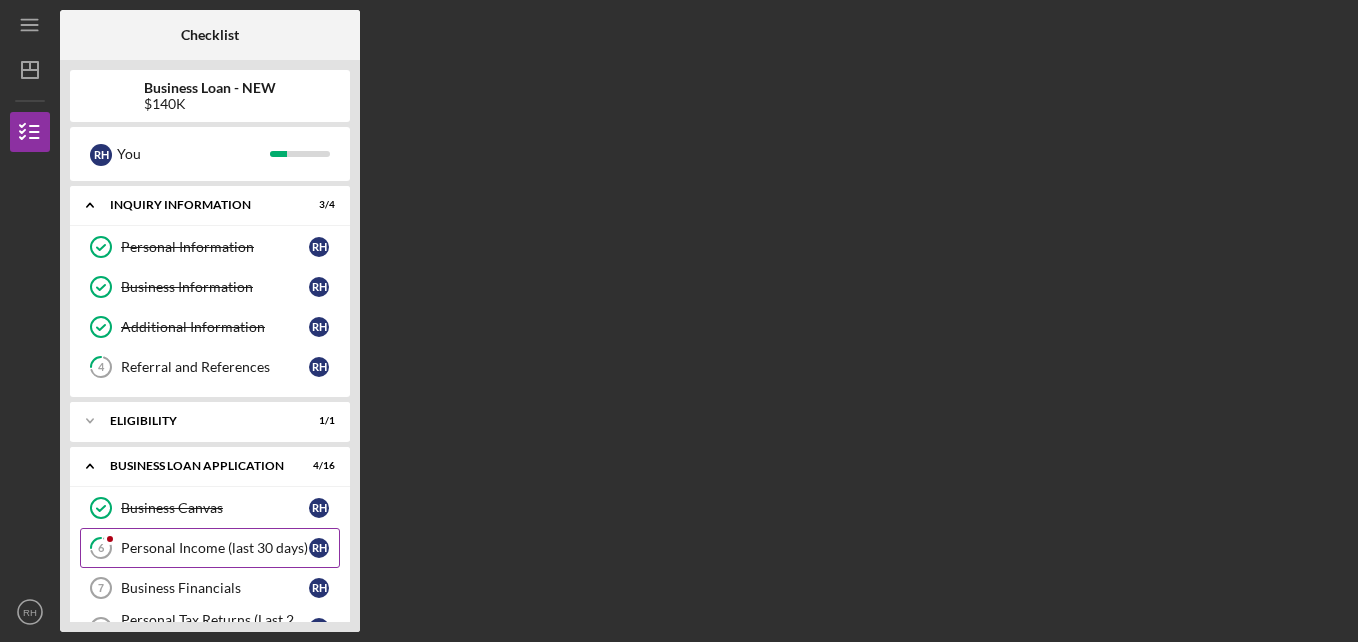click on "Personal Income (last 30 days)" at bounding box center (215, 548) 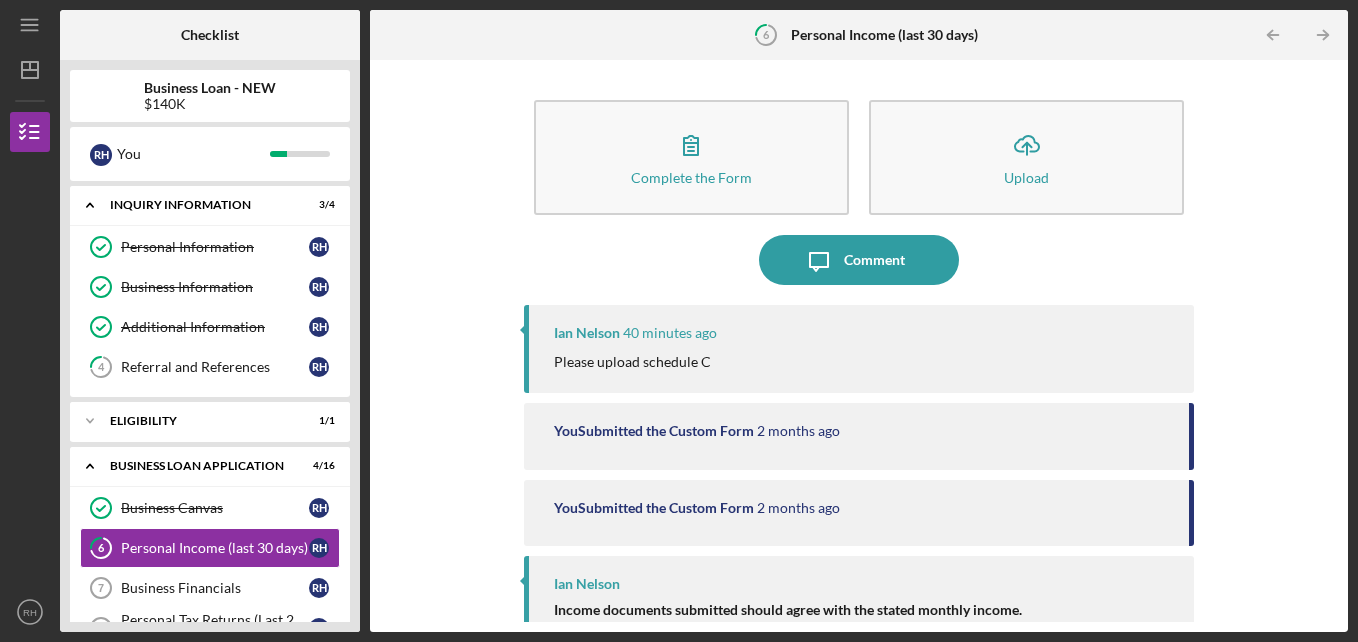 click on "Please upload schedule C" at bounding box center (632, 362) 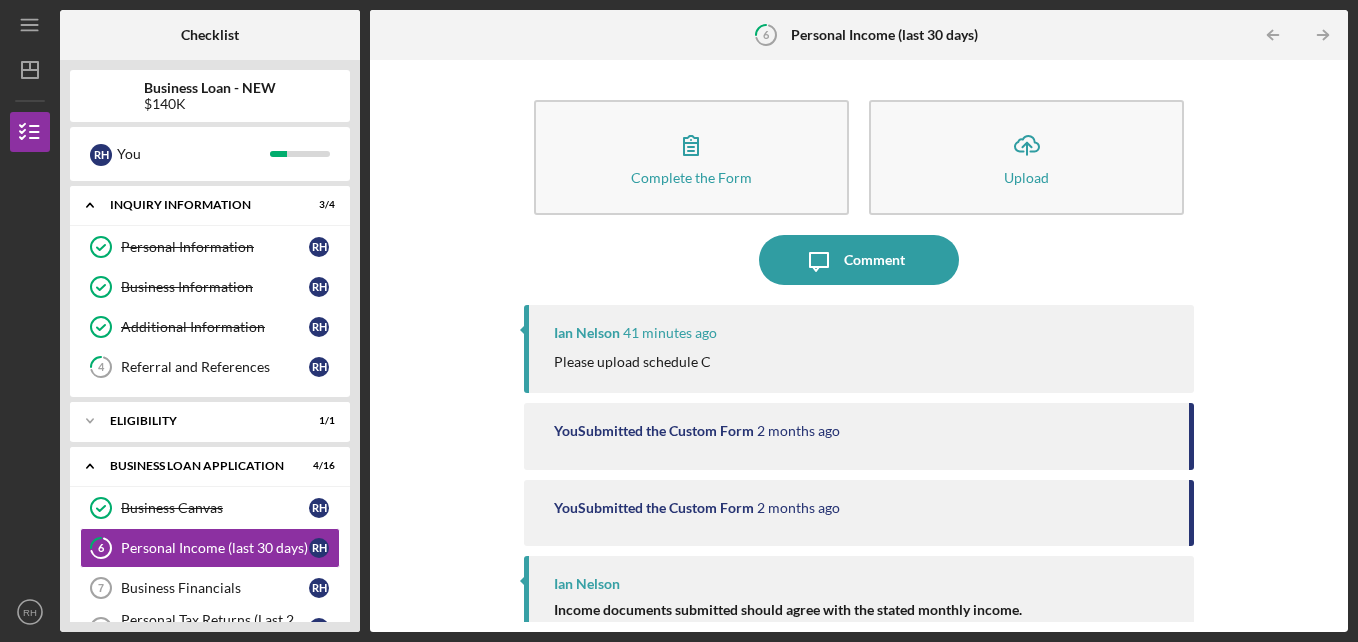 click on "Complete the Form Form Icon/Upload Upload Icon/Message Comment [FIRST] [LAST]  41 minutes ago Please upload schedule C You  Submitted the Custom Form  2 months ago You  Submitted the Custom Form  2 months ago [FIRST] [LAST]  Income documents submitted should agree with the stated monthly income.
Please complete the above form with your employment and income information. Next, upload documentation of personal income in your household (last 30 days paystubs, pension letter, award letters, etc.).
If you have self-employment income, upload your Schedule C from your tax returns or Business Tax Returns.
Not sure how to document?  Contact your counselor for guidance." at bounding box center (859, 346) 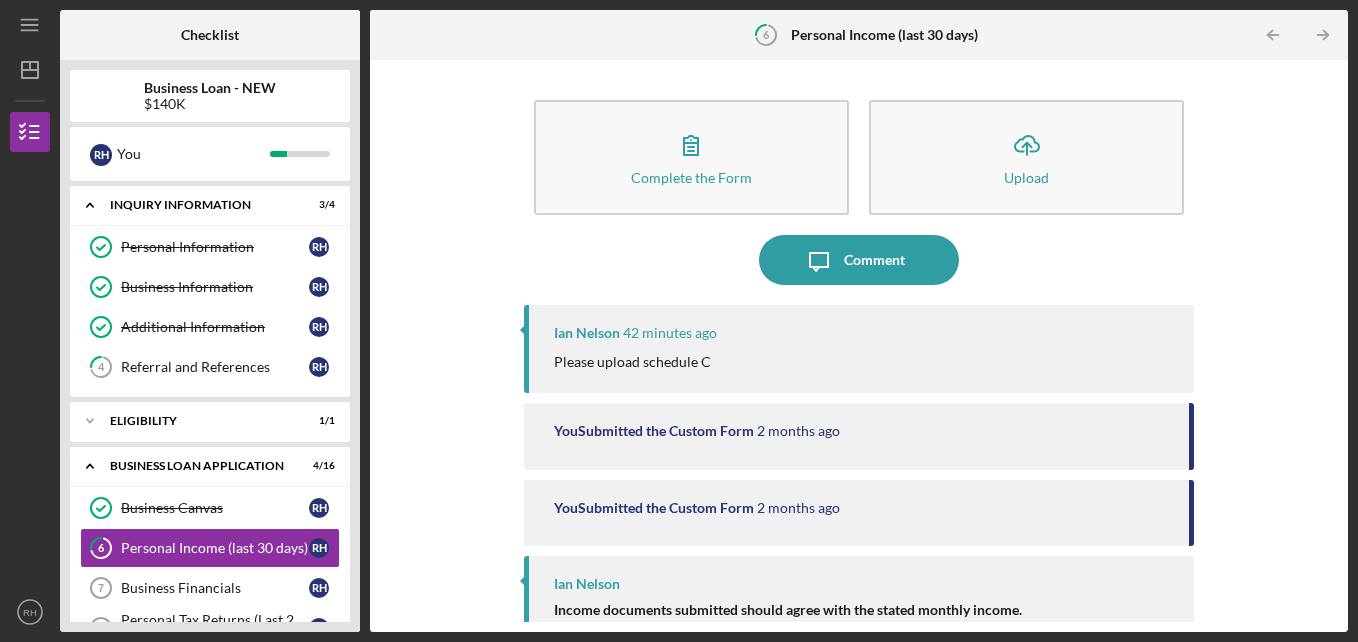 click on "Complete the Form Form Icon/Upload Upload Icon/Message Comment [FIRST] [LAST]  42 minutes ago Please upload schedule C You  Submitted the Custom Form  2 months ago You  Submitted the Custom Form  2 months ago [FIRST] [LAST]  Income documents submitted should agree with the stated monthly income.
Please complete the above form with your employment and income information. Next, upload documentation of personal income in your household (last 30 days paystubs, pension letter, award letters, etc.).
If you have self-employment income, upload your Schedule C from your tax returns or Business Tax Returns.
Not sure how to document?  Contact your counselor for guidance." at bounding box center (859, 346) 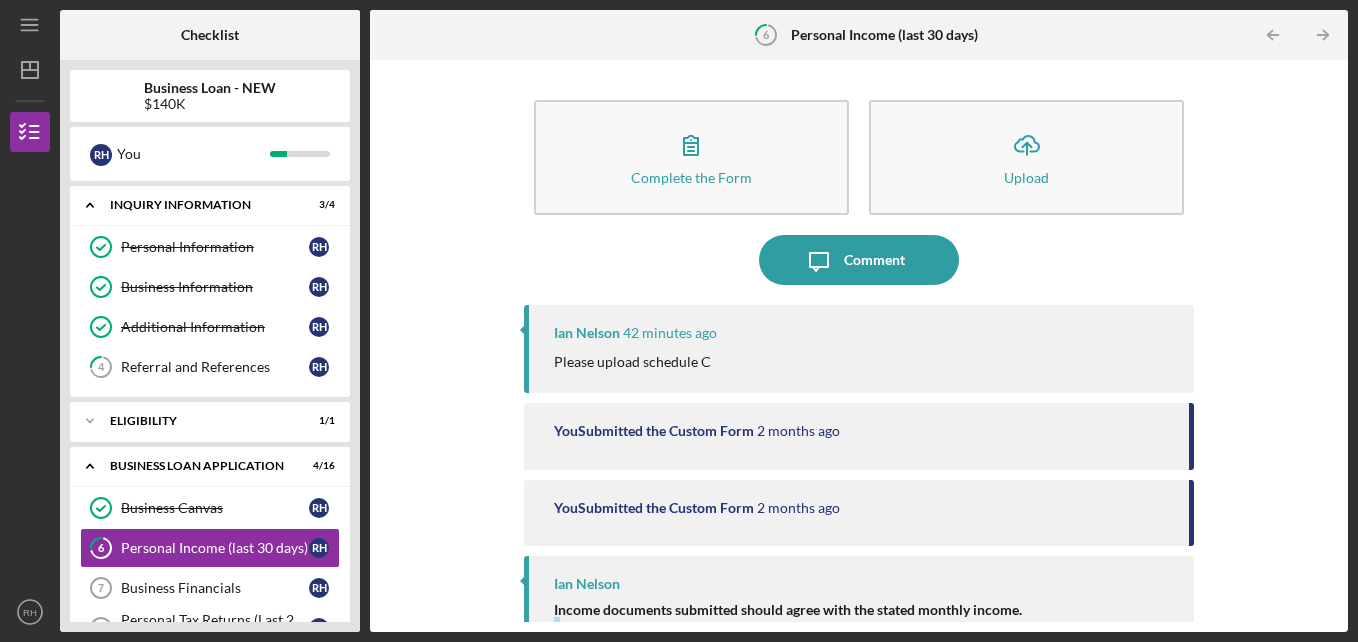 click on "Complete the Form Form Icon/Upload Upload Icon/Message Comment [FIRST] [LAST]  42 minutes ago Please upload schedule C You  Submitted the Custom Form  2 months ago You  Submitted the Custom Form  2 months ago [FIRST] [LAST]  Income documents submitted should agree with the stated monthly income.
Please complete the above form with your employment and income information. Next, upload documentation of personal income in your household (last 30 days paystubs, pension letter, award letters, etc.).
If you have self-employment income, upload your Schedule C from your tax returns or Business Tax Returns.
Not sure how to document?  Contact your counselor for guidance." at bounding box center [859, 346] 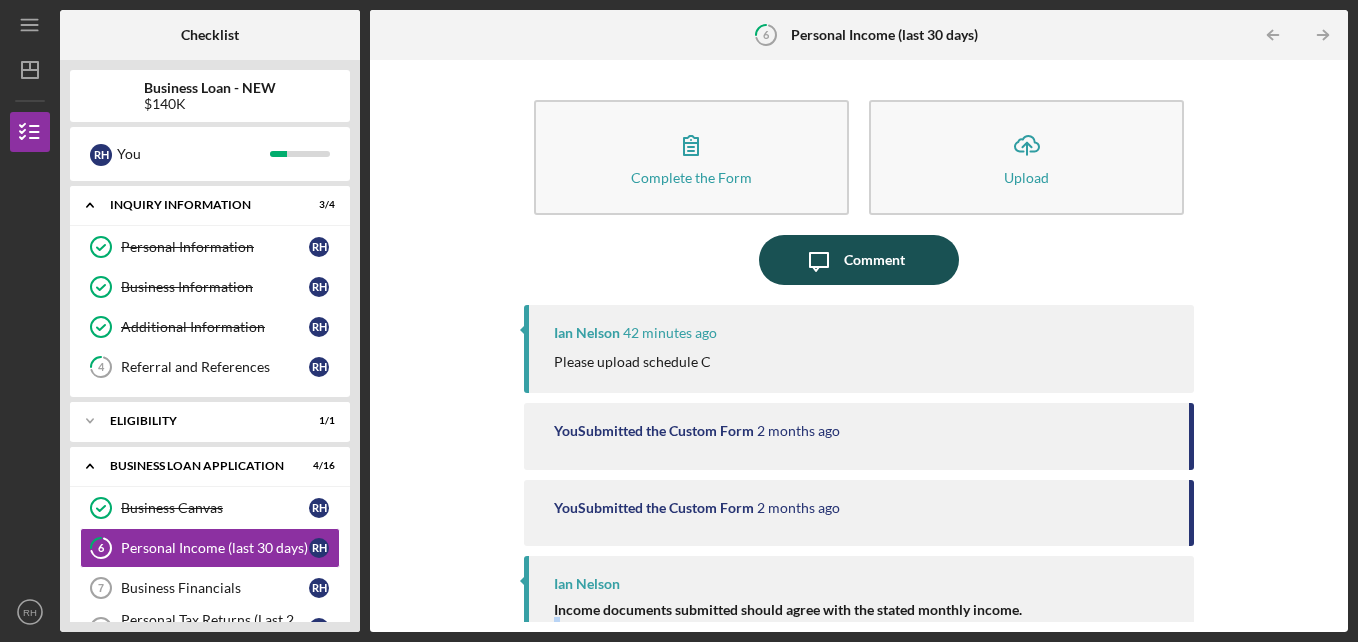 click on "Comment" at bounding box center [874, 260] 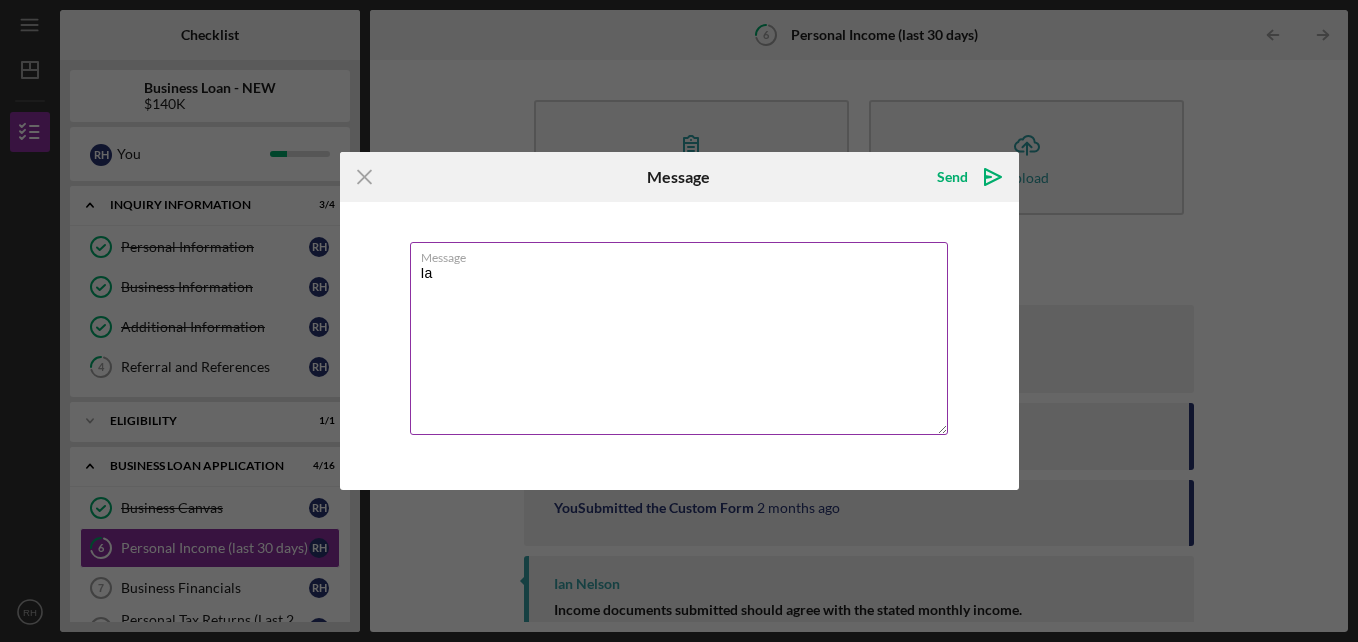 type on "I" 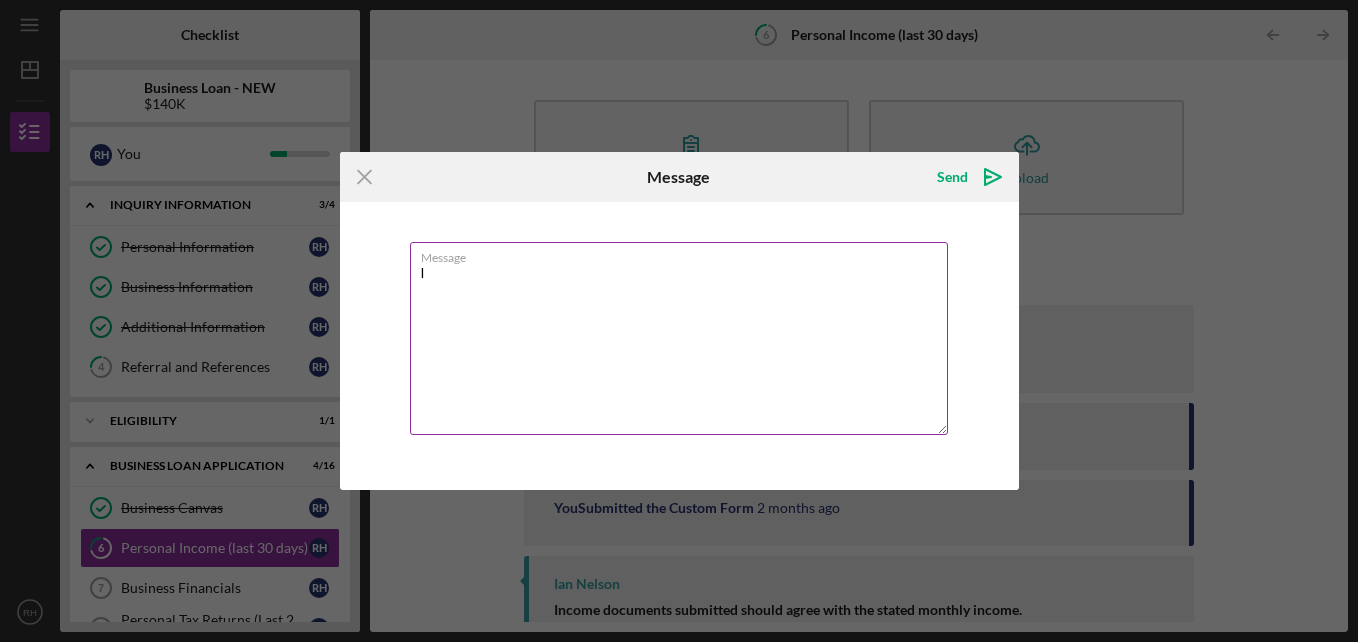type 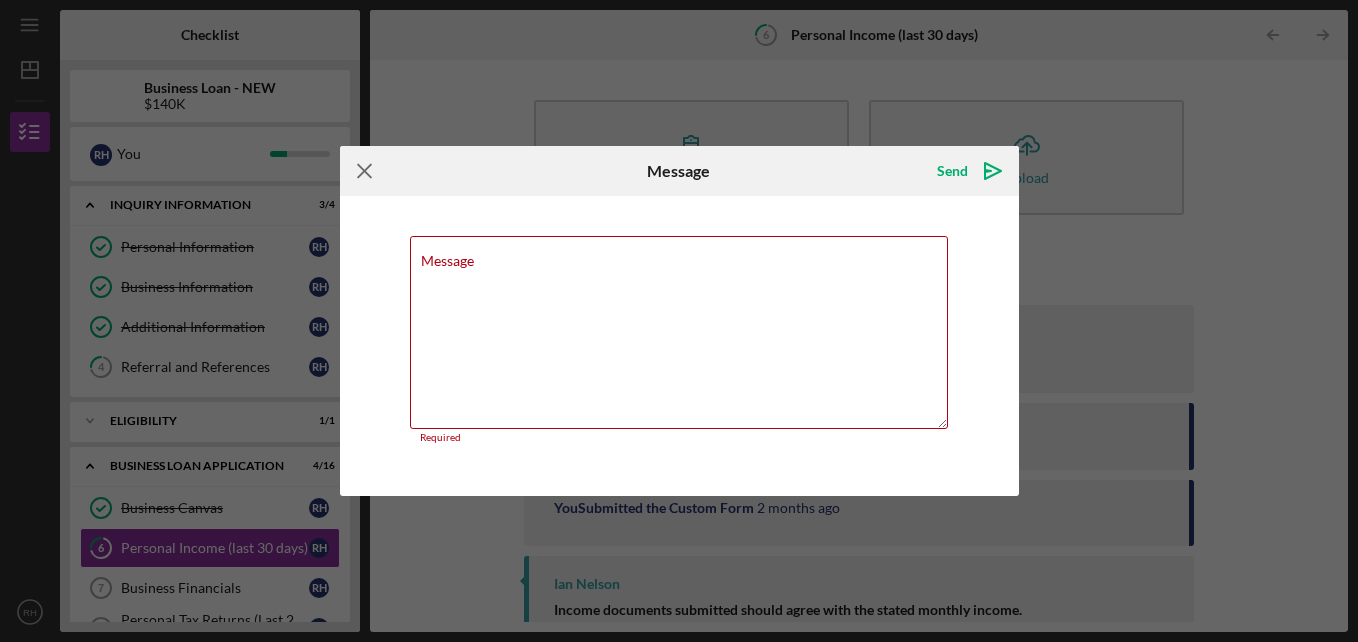 click on "Icon/Menu Close" 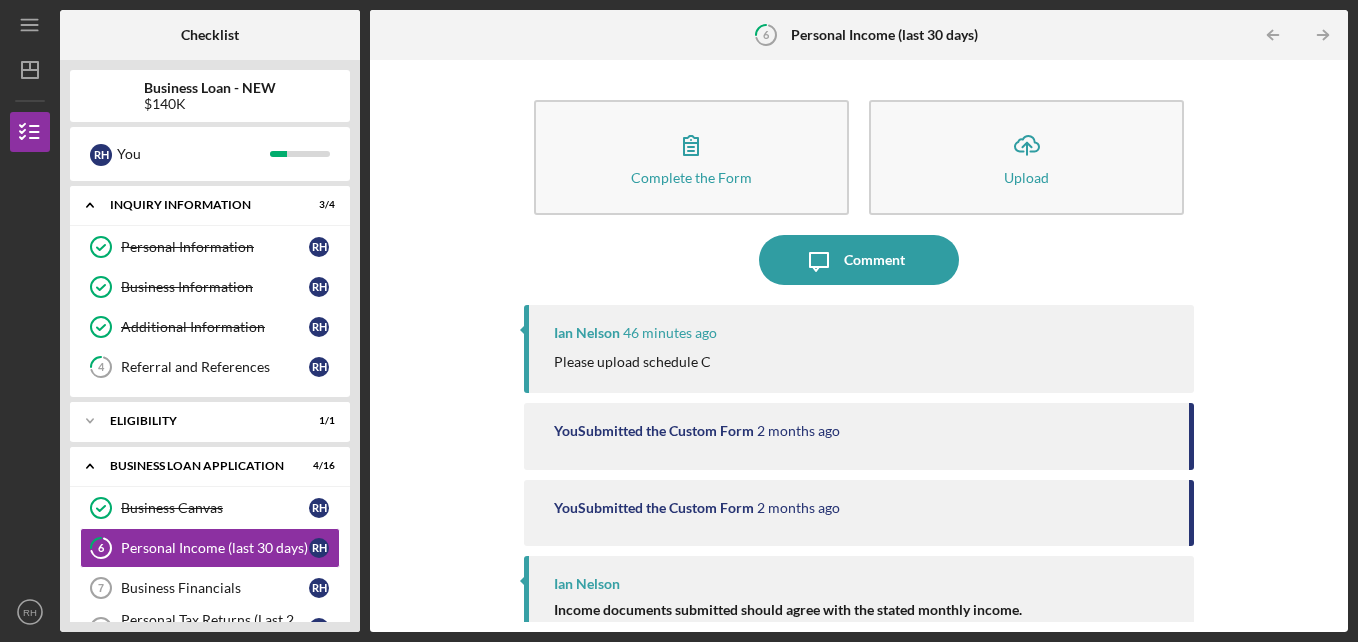 click on "Complete the Form Form Icon/Upload Upload Icon/Message Comment [FIRST] [LAST]  46 minutes ago Please upload schedule C You  Submitted the Custom Form  2 months ago You  Submitted the Custom Form  2 months ago [FIRST] [LAST]  Income documents submitted should agree with the stated monthly income.
Please complete the above form with your employment and income information. Next, upload documentation of personal income in your household (last 30 days paystubs, pension letter, award letters, etc.).
If you have self-employment income, upload your Schedule C from your tax returns or Business Tax Returns.
Not sure how to document?  Contact your counselor for guidance." at bounding box center [859, 346] 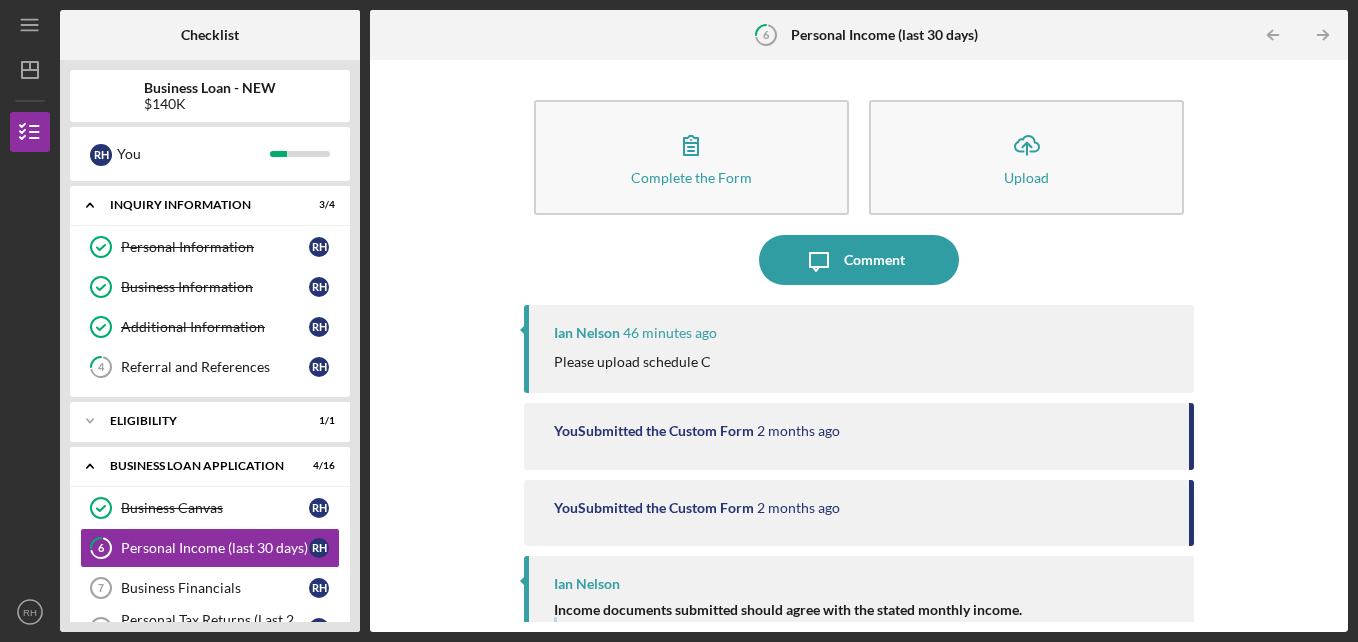 click on "Complete the Form Form Icon/Upload Upload Icon/Message Comment [FIRST] [LAST]  46 minutes ago Please upload schedule C You  Submitted the Custom Form  2 months ago You  Submitted the Custom Form  2 months ago [FIRST] [LAST]  Income documents submitted should agree with the stated monthly income.
Please complete the above form with your employment and income information. Next, upload documentation of personal income in your household (last 30 days paystubs, pension letter, award letters, etc.).
If you have self-employment income, upload your Schedule C from your tax returns or Business Tax Returns.
Not sure how to document?  Contact your counselor for guidance." at bounding box center (859, 346) 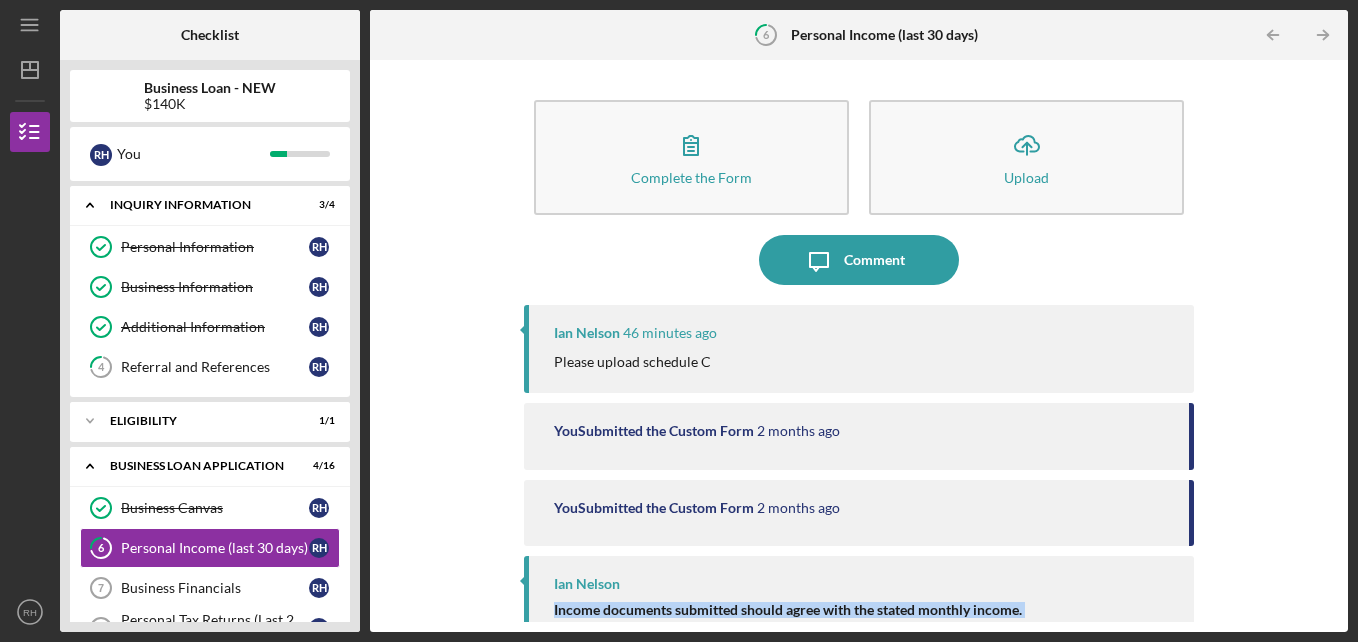 click on "Complete the Form Form Icon/Upload Upload Icon/Message Comment [FIRST] [LAST]  46 minutes ago Please upload schedule C You  Submitted the Custom Form  2 months ago You  Submitted the Custom Form  2 months ago [FIRST] [LAST]  Income documents submitted should agree with the stated monthly income.
Please complete the above form with your employment and income information. Next, upload documentation of personal income in your household (last 30 days paystubs, pension letter, award letters, etc.).
If you have self-employment income, upload your Schedule C from your tax returns or Business Tax Returns.
Not sure how to document?  Contact your counselor for guidance." at bounding box center [859, 346] 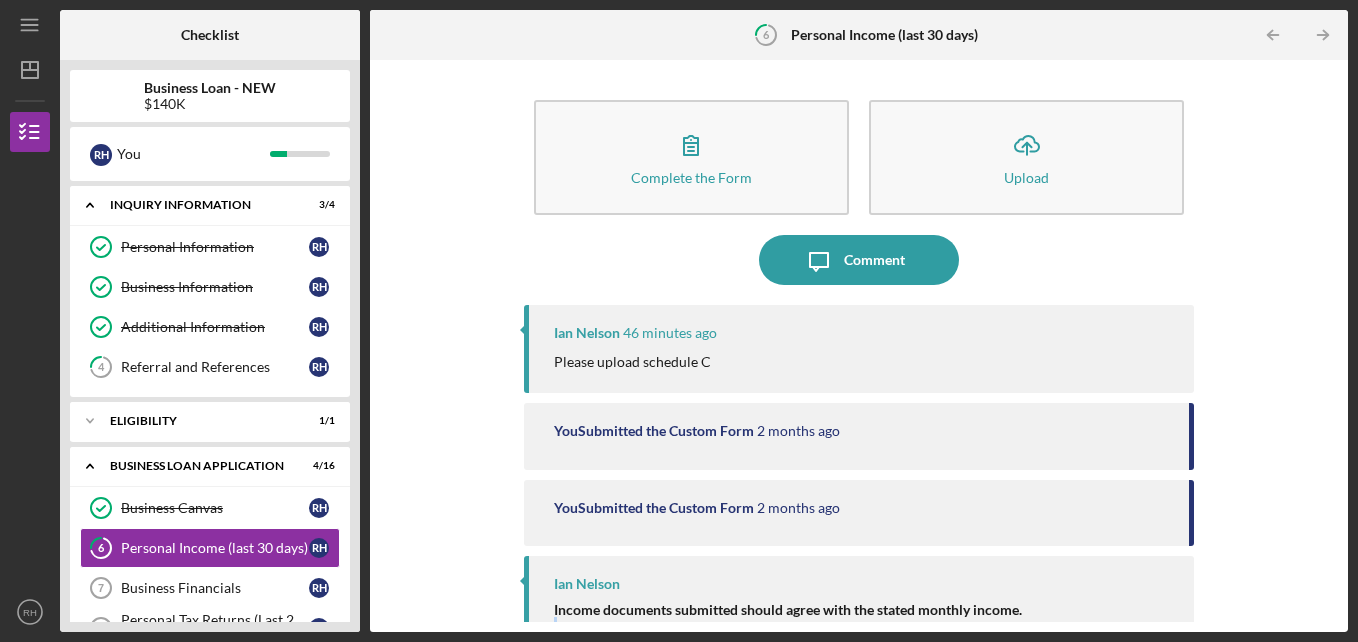 click on "Complete the Form Form Icon/Upload Upload Icon/Message Comment [FIRST] [LAST]  46 minutes ago Please upload schedule C You  Submitted the Custom Form  2 months ago You  Submitted the Custom Form  2 months ago [FIRST] [LAST]  Income documents submitted should agree with the stated monthly income.
Please complete the above form with your employment and income information. Next, upload documentation of personal income in your household (last 30 days paystubs, pension letter, award letters, etc.).
If you have self-employment income, upload your Schedule C from your tax returns or Business Tax Returns.
Not sure how to document?  Contact your counselor for guidance." at bounding box center [859, 346] 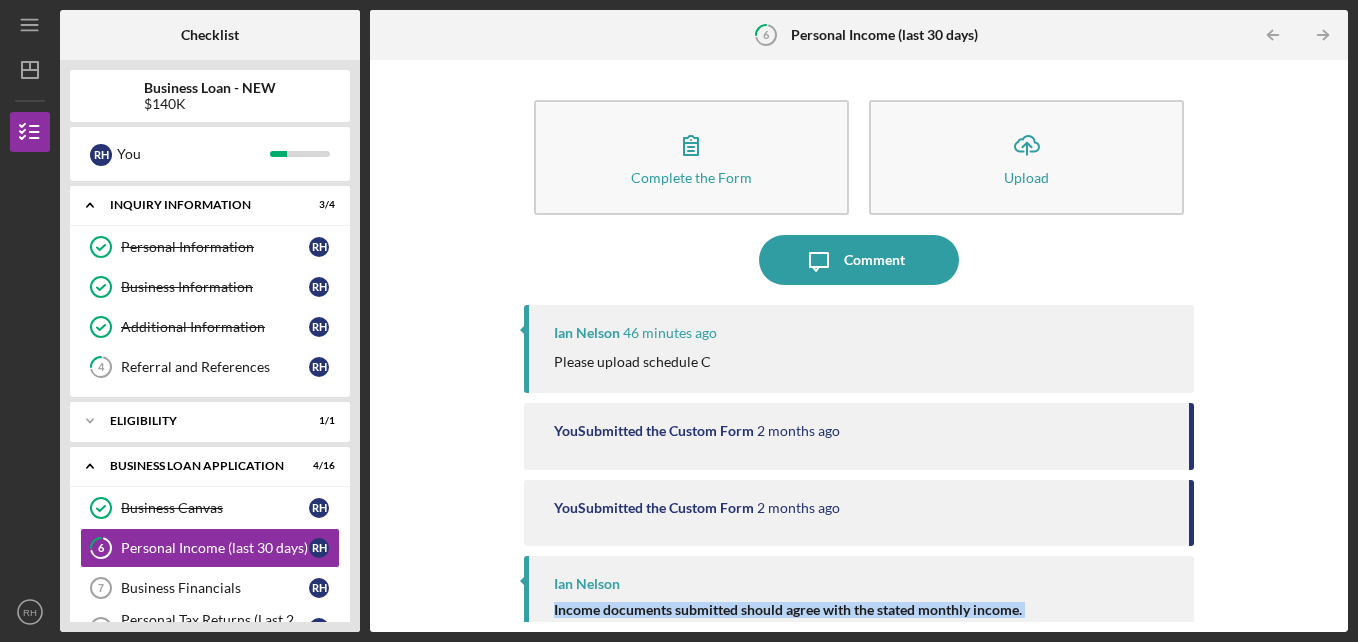 click on "Complete the Form Form Icon/Upload Upload Icon/Message Comment [FIRST] [LAST]  46 minutes ago Please upload schedule C You  Submitted the Custom Form  2 months ago You  Submitted the Custom Form  2 months ago [FIRST] [LAST]  Income documents submitted should agree with the stated monthly income.
Please complete the above form with your employment and income information. Next, upload documentation of personal income in your household (last 30 days paystubs, pension letter, award letters, etc.).
If you have self-employment income, upload your Schedule C from your tax returns or Business Tax Returns.
Not sure how to document?  Contact your counselor for guidance." at bounding box center [859, 346] 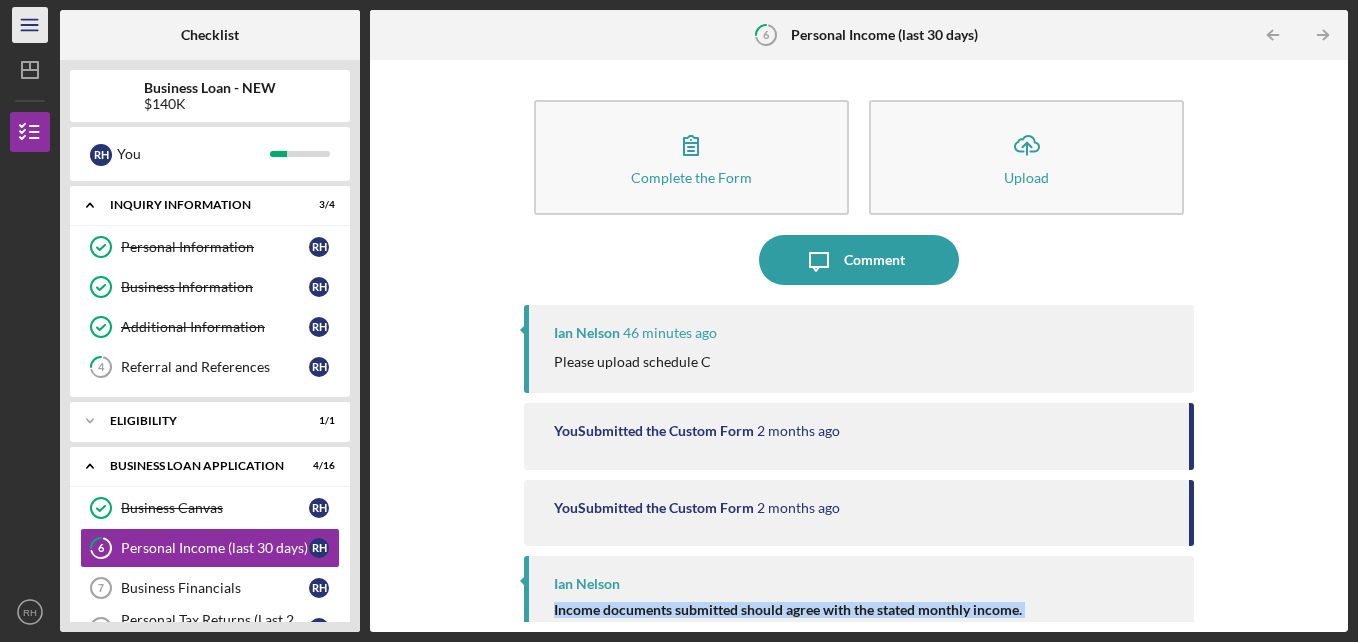 click on "Icon/Menu" 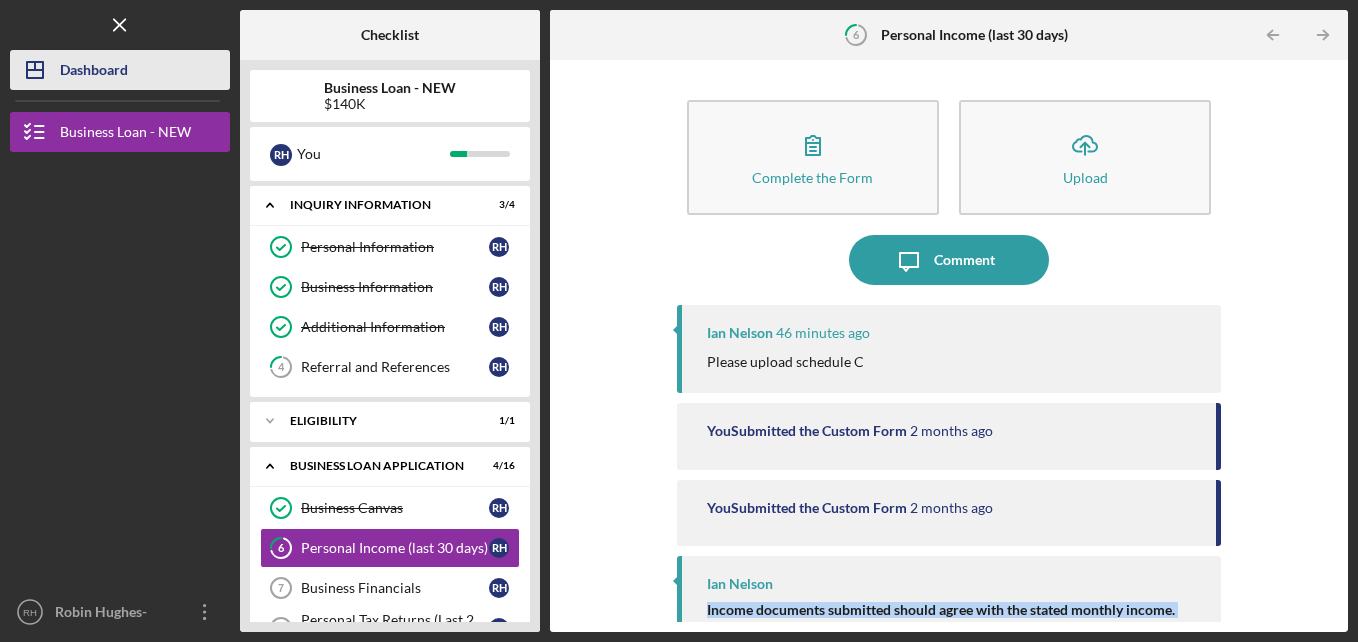 click on "Dashboard" at bounding box center (94, 72) 